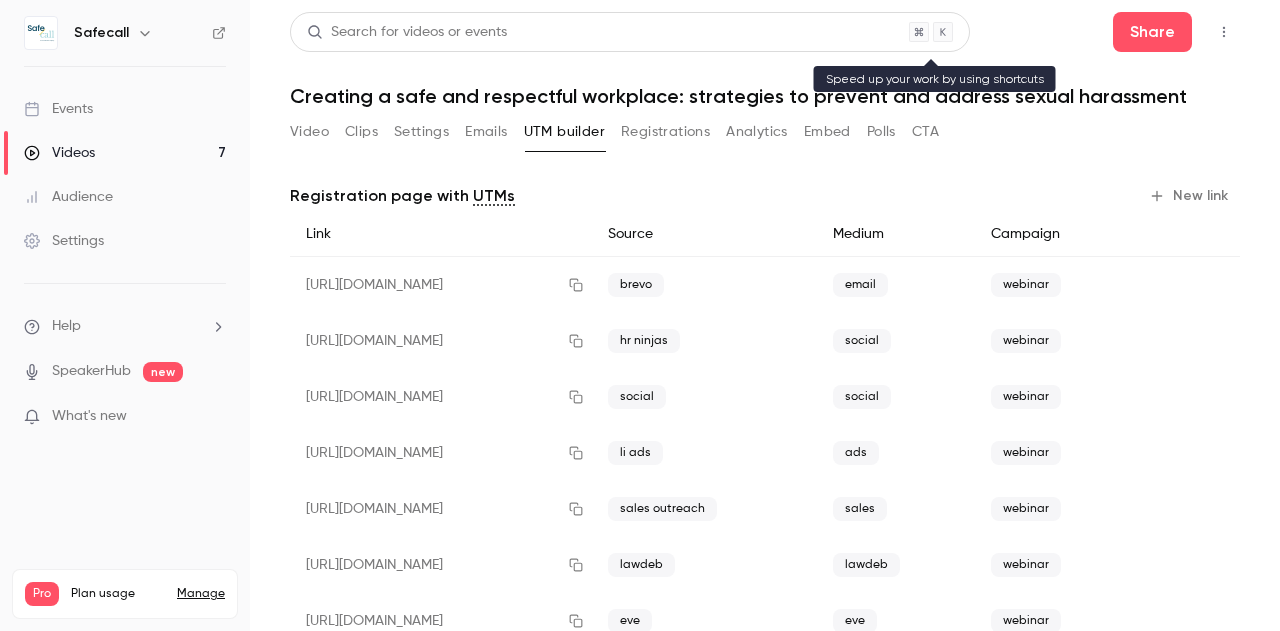 scroll, scrollTop: 0, scrollLeft: 0, axis: both 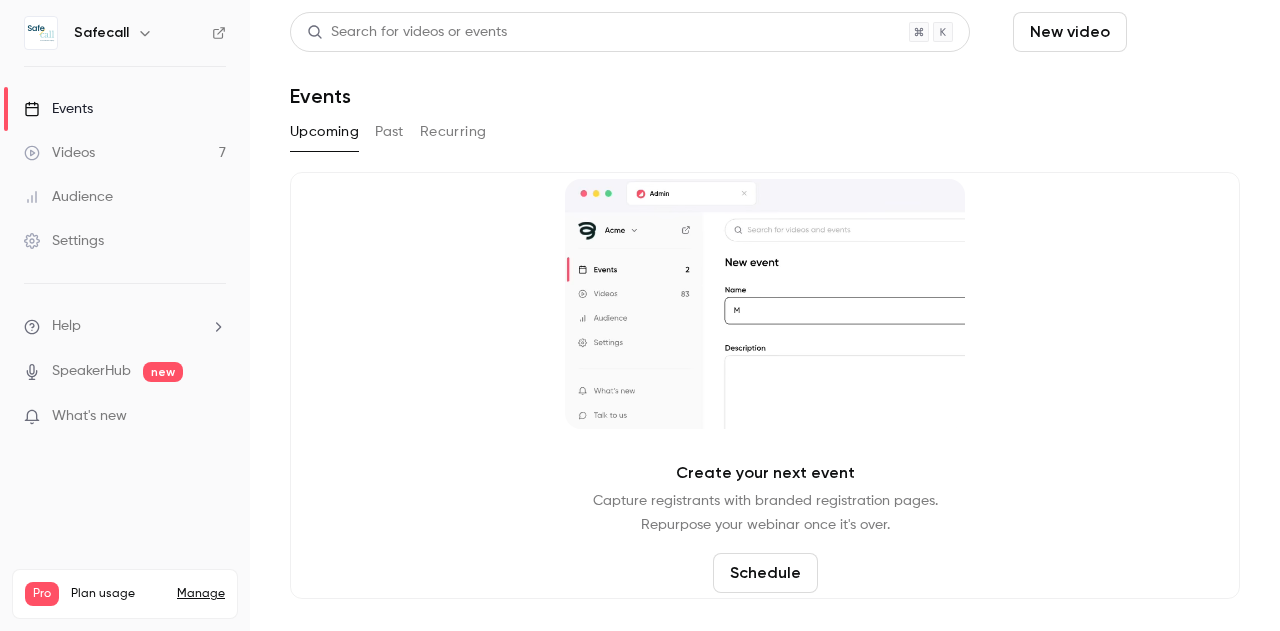 click on "Schedule" at bounding box center (1187, 32) 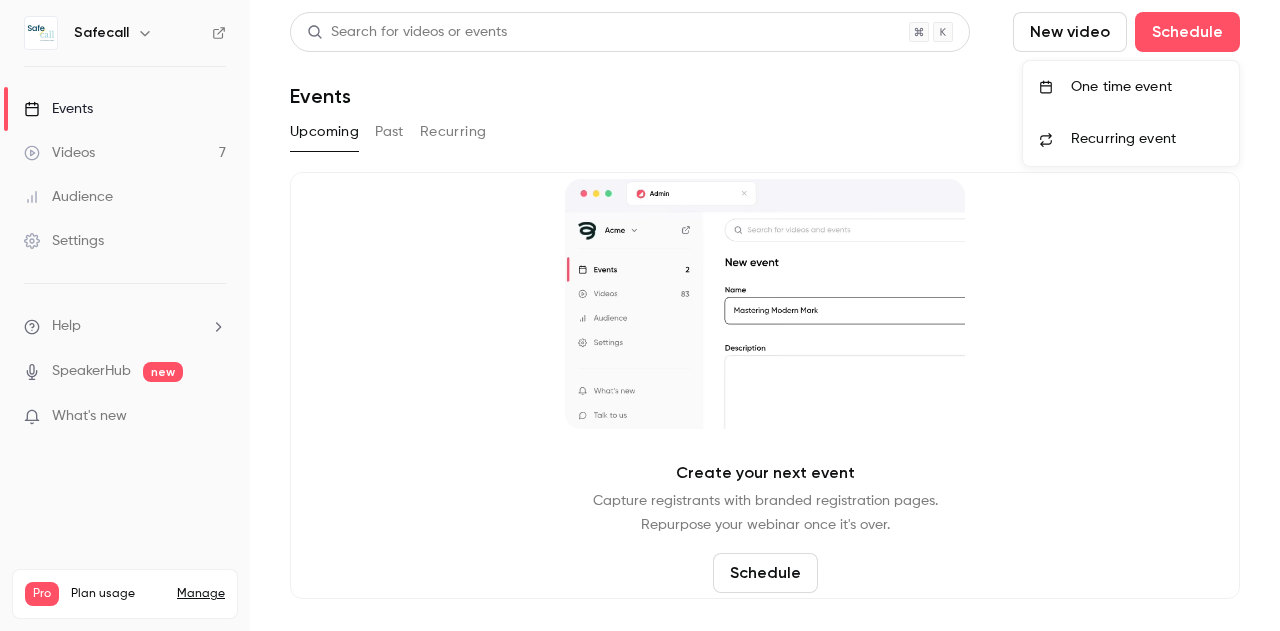 click on "One time event" at bounding box center (1147, 87) 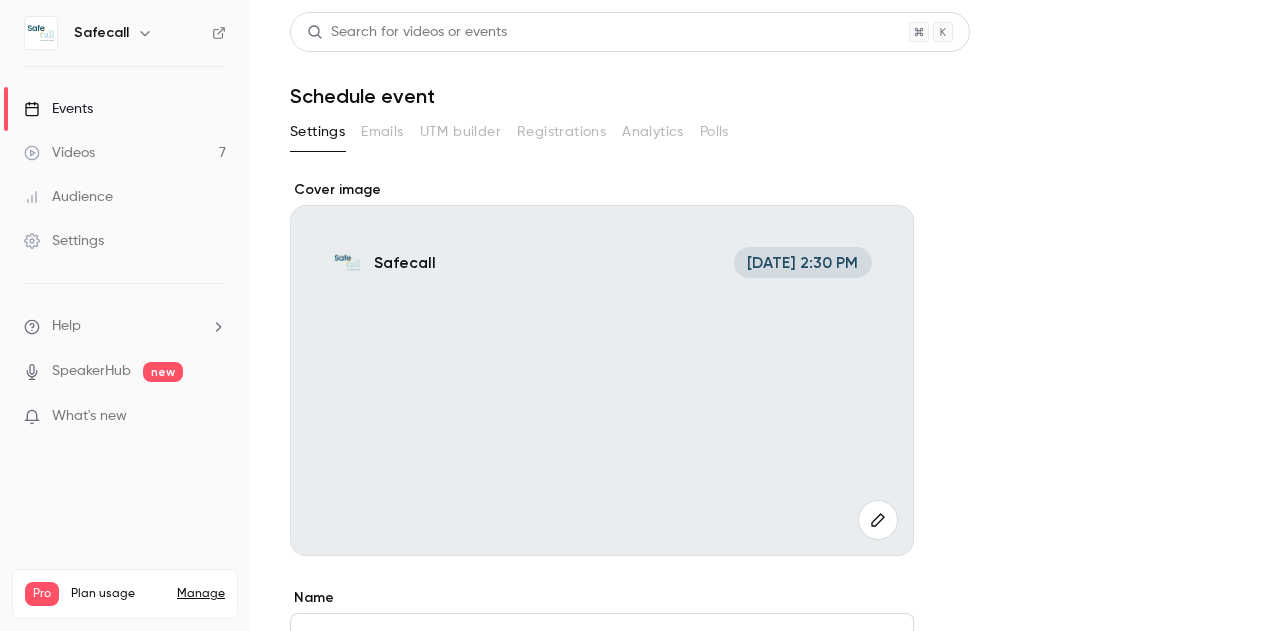 scroll, scrollTop: 30, scrollLeft: 0, axis: vertical 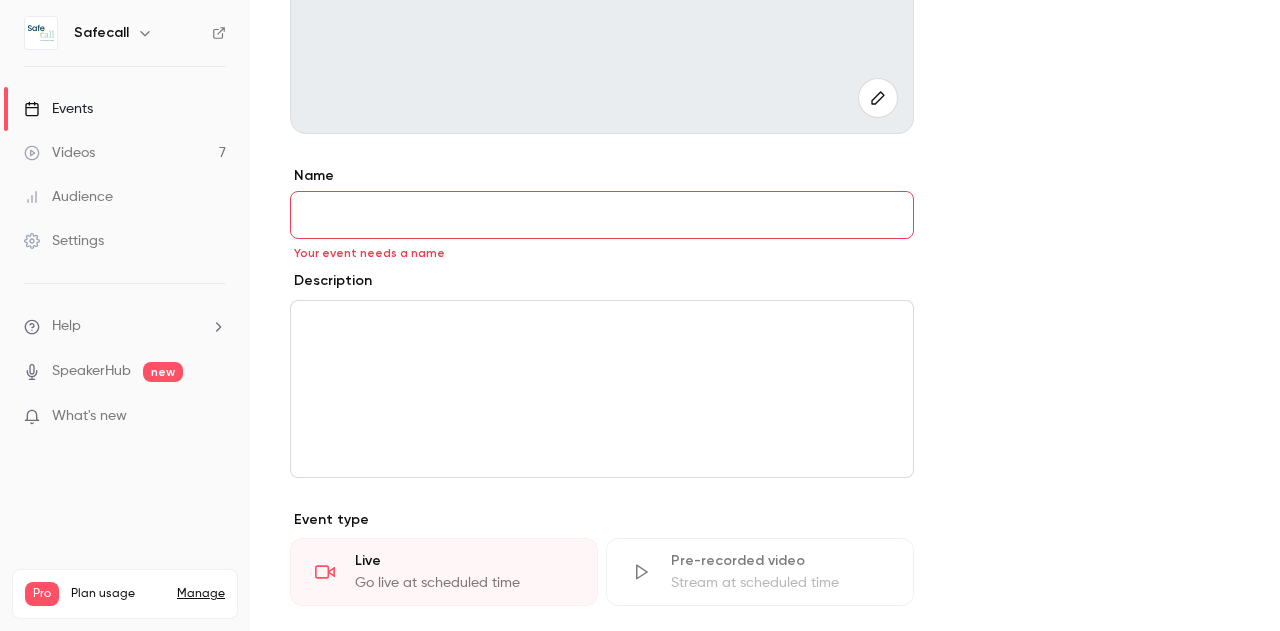 click at bounding box center (602, 325) 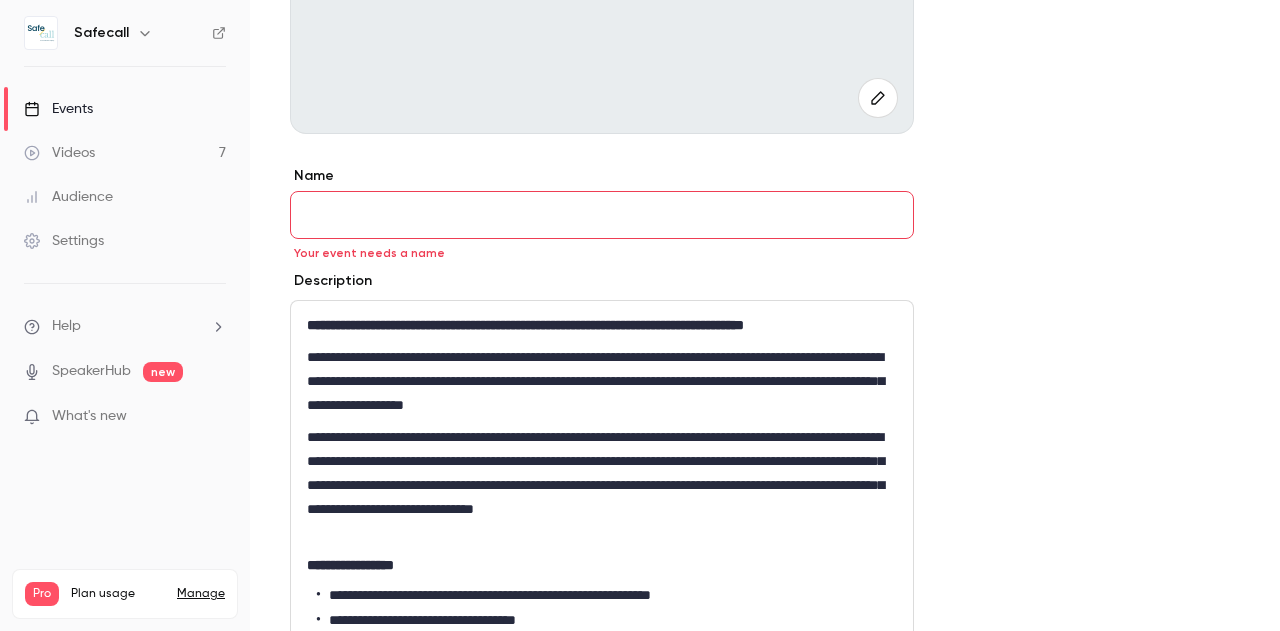 scroll, scrollTop: 0, scrollLeft: 0, axis: both 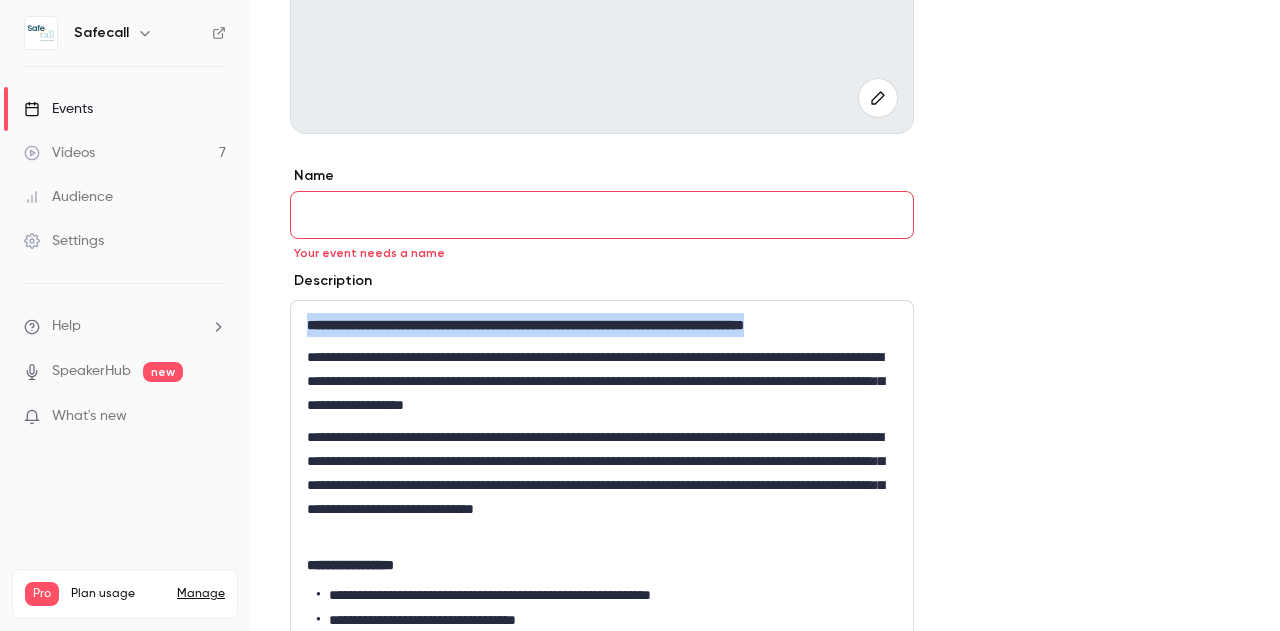 drag, startPoint x: 869, startPoint y: 327, endPoint x: 225, endPoint y: 315, distance: 644.1118 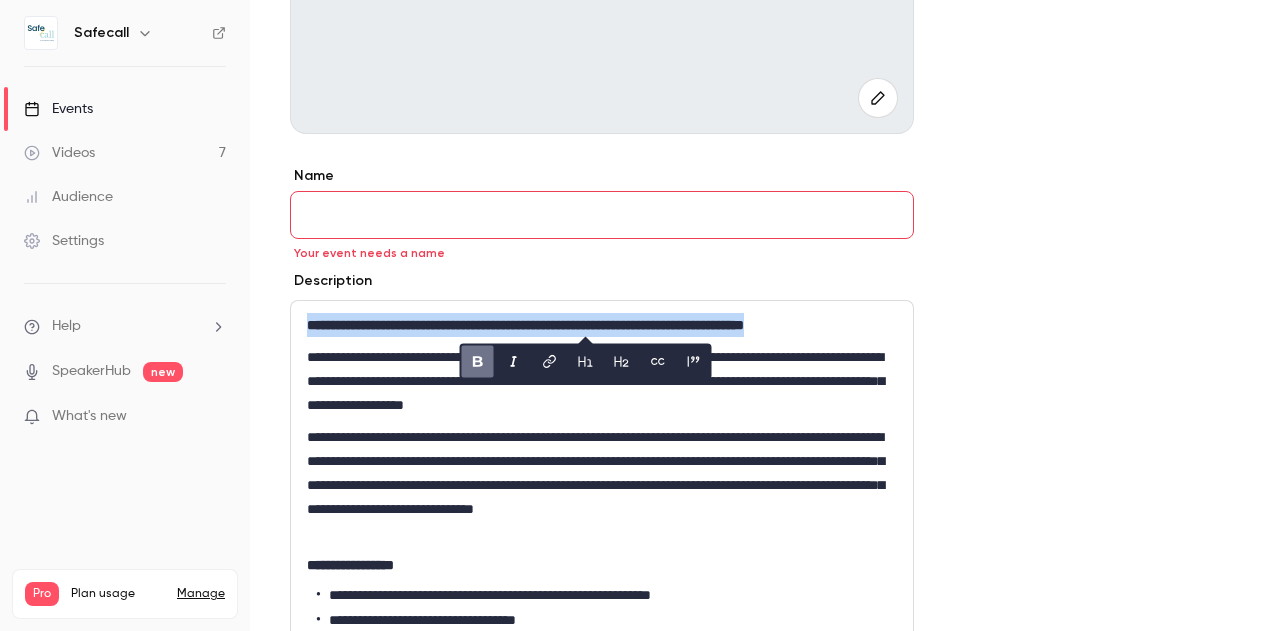 type 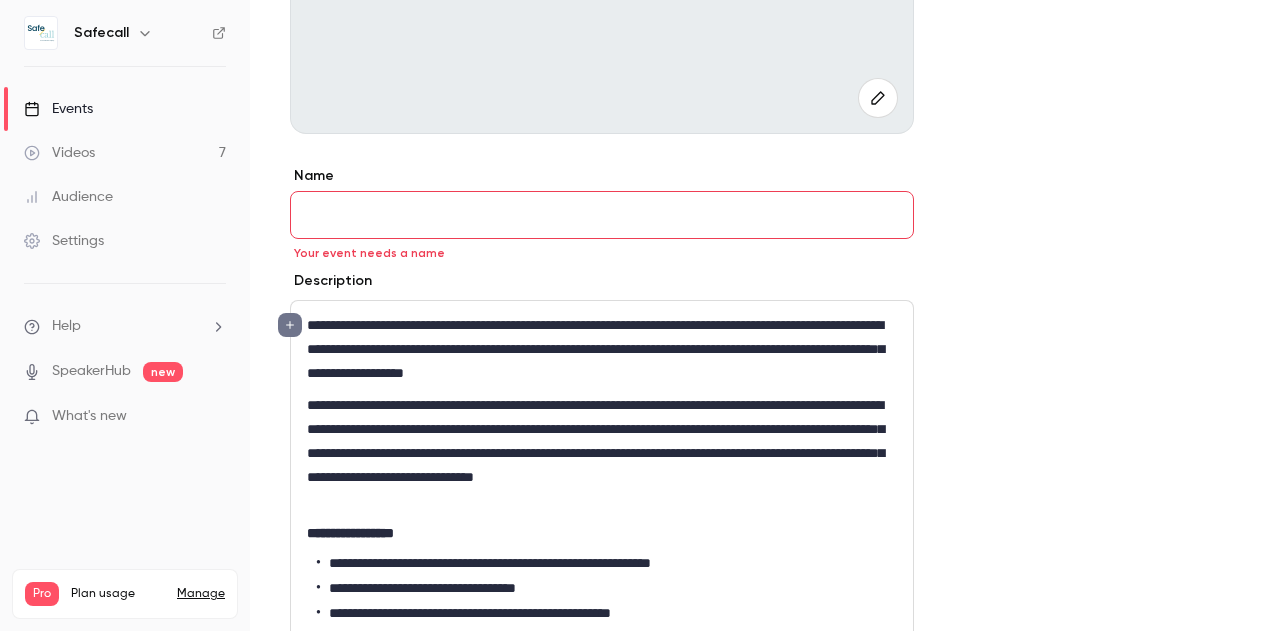 click on "Name" at bounding box center [602, 215] 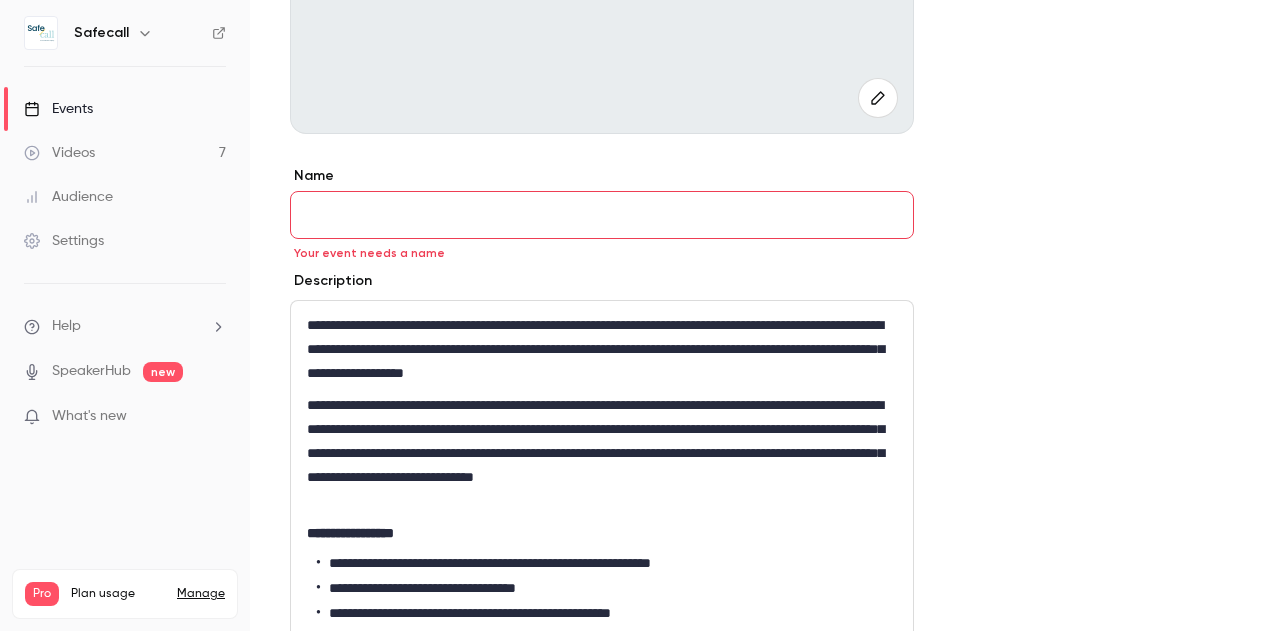 paste on "**********" 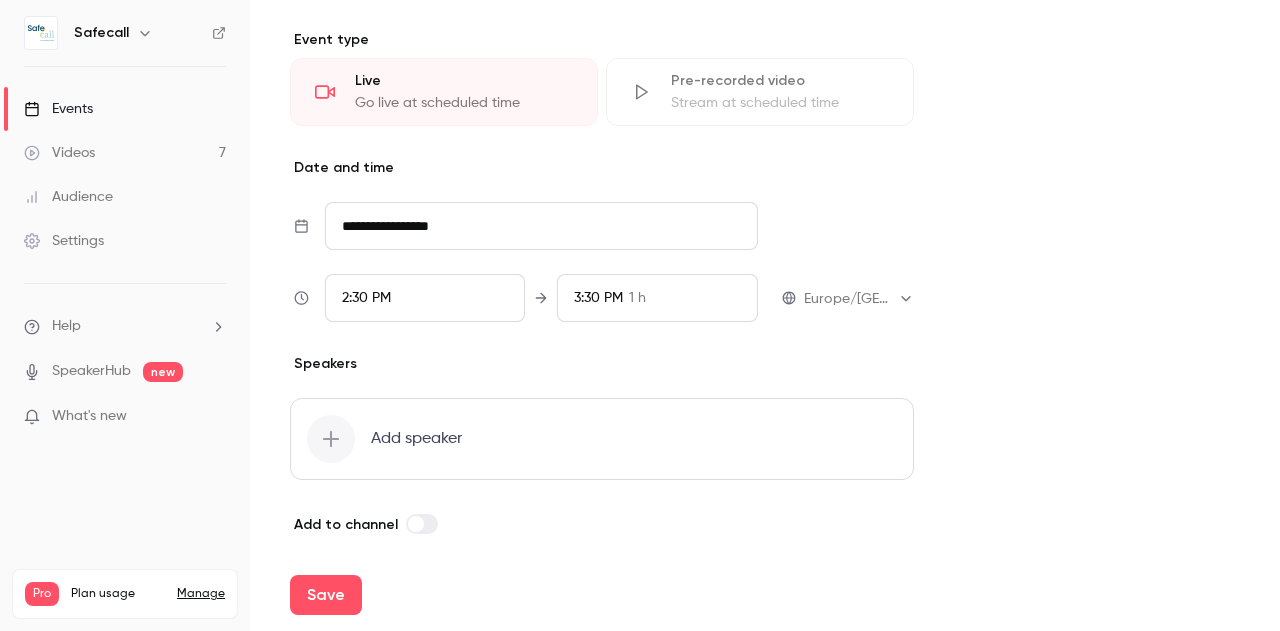 scroll, scrollTop: 1328, scrollLeft: 0, axis: vertical 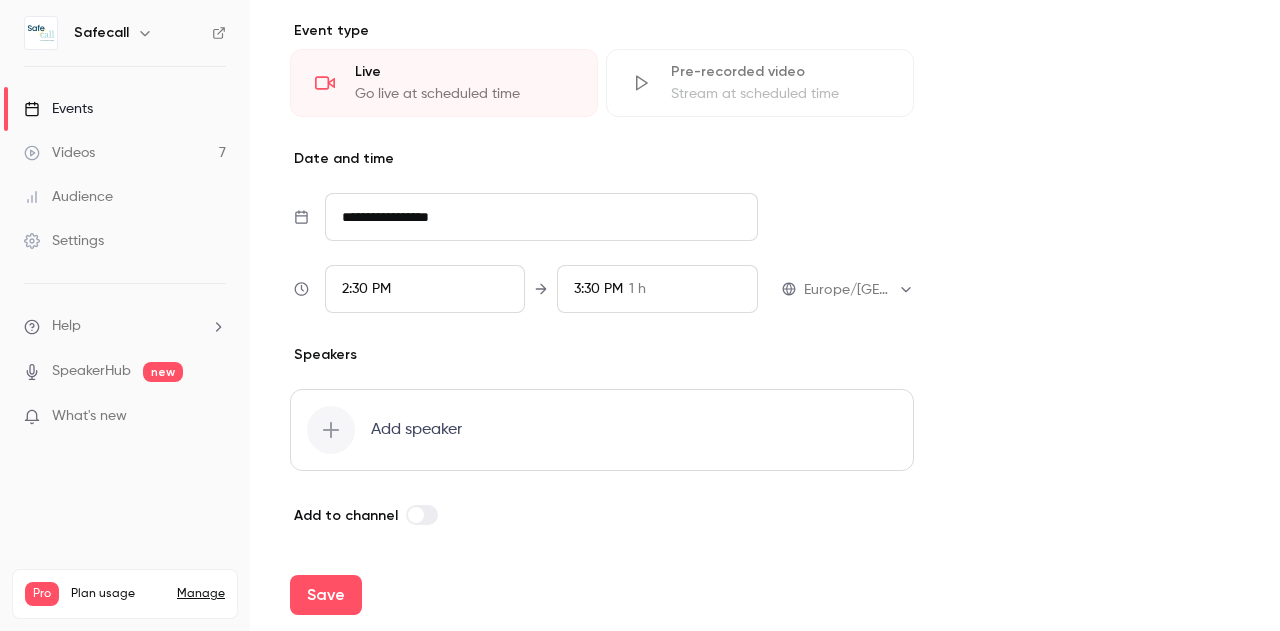 type on "**********" 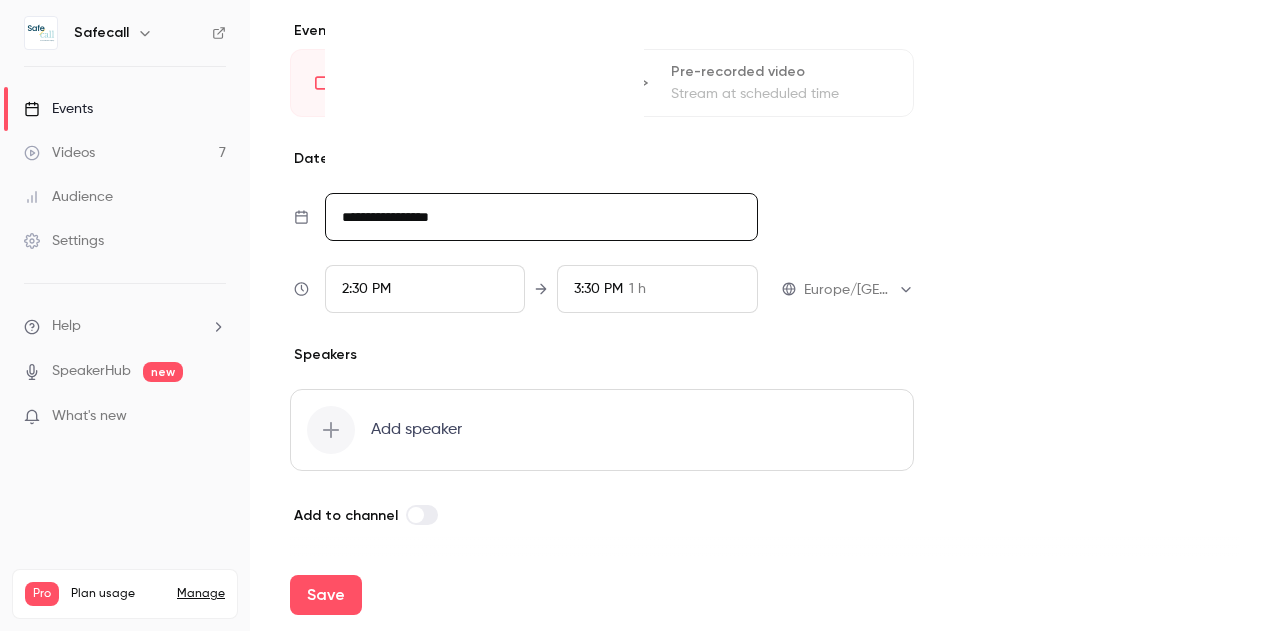 click on "**********" at bounding box center [541, 217] 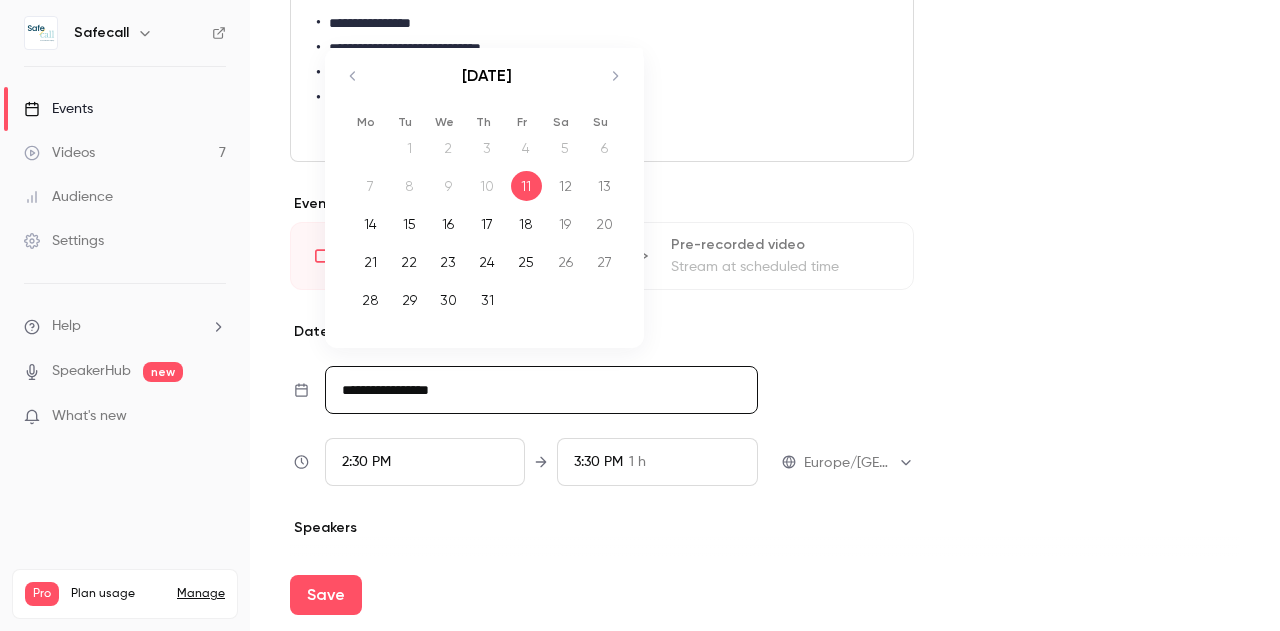 scroll, scrollTop: 1143, scrollLeft: 0, axis: vertical 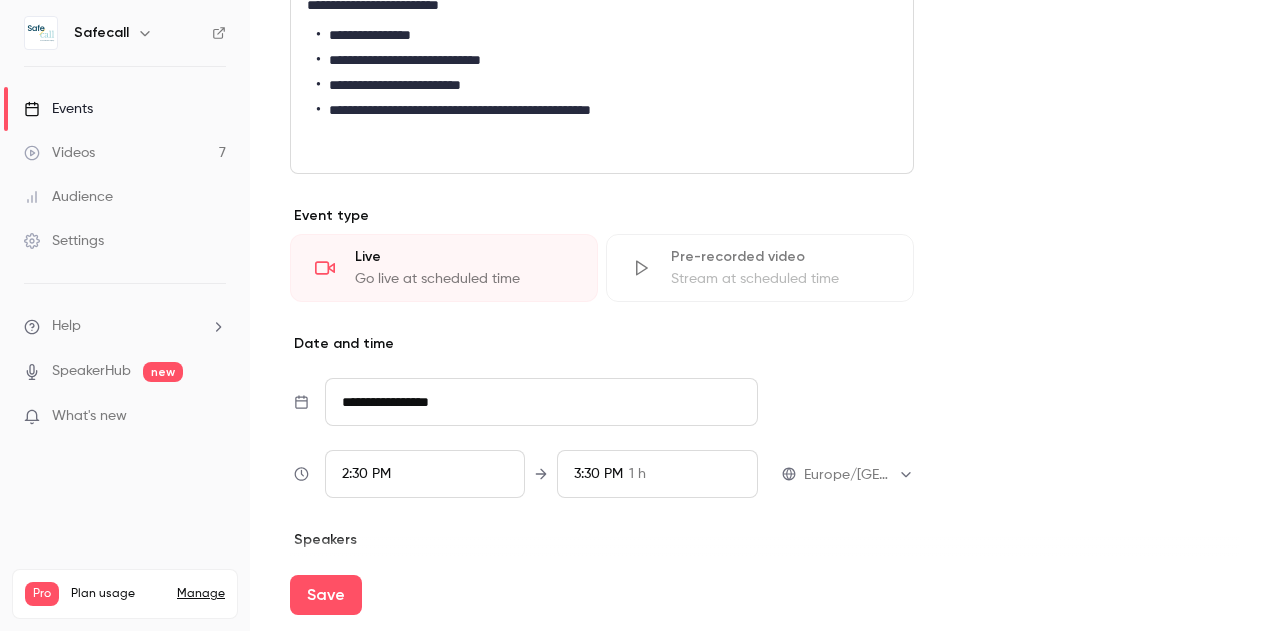 click on "**********" at bounding box center (541, 402) 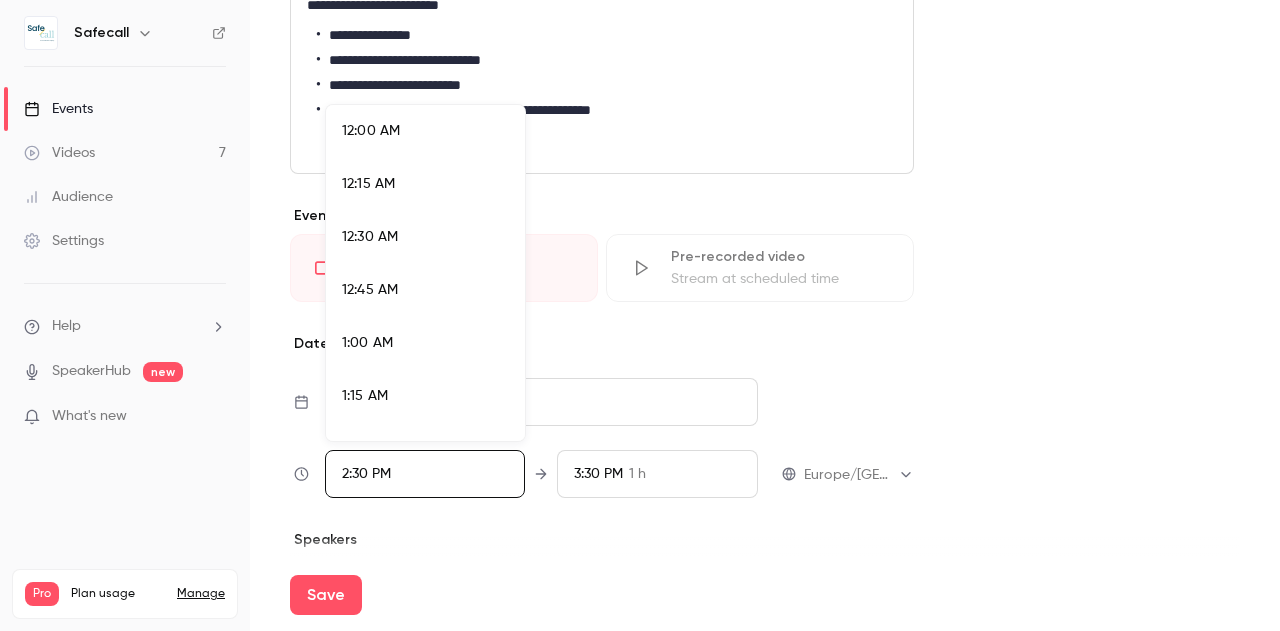 scroll, scrollTop: 2932, scrollLeft: 0, axis: vertical 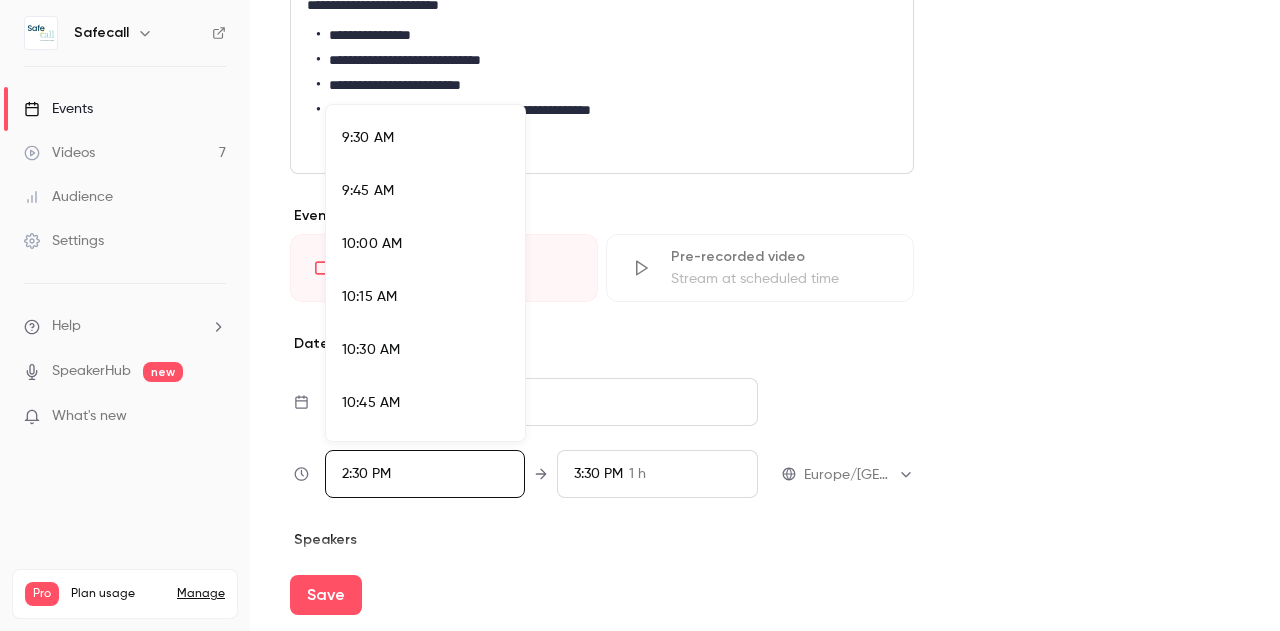 click on "9:30 AM" at bounding box center [368, 138] 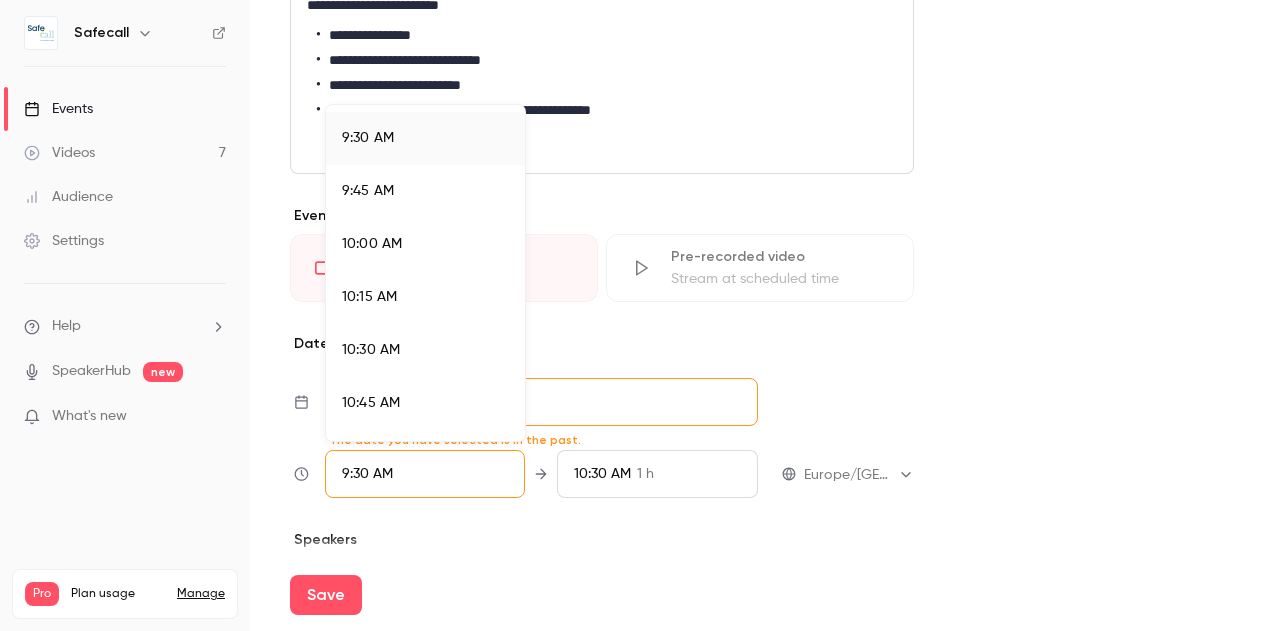 click at bounding box center (640, 315) 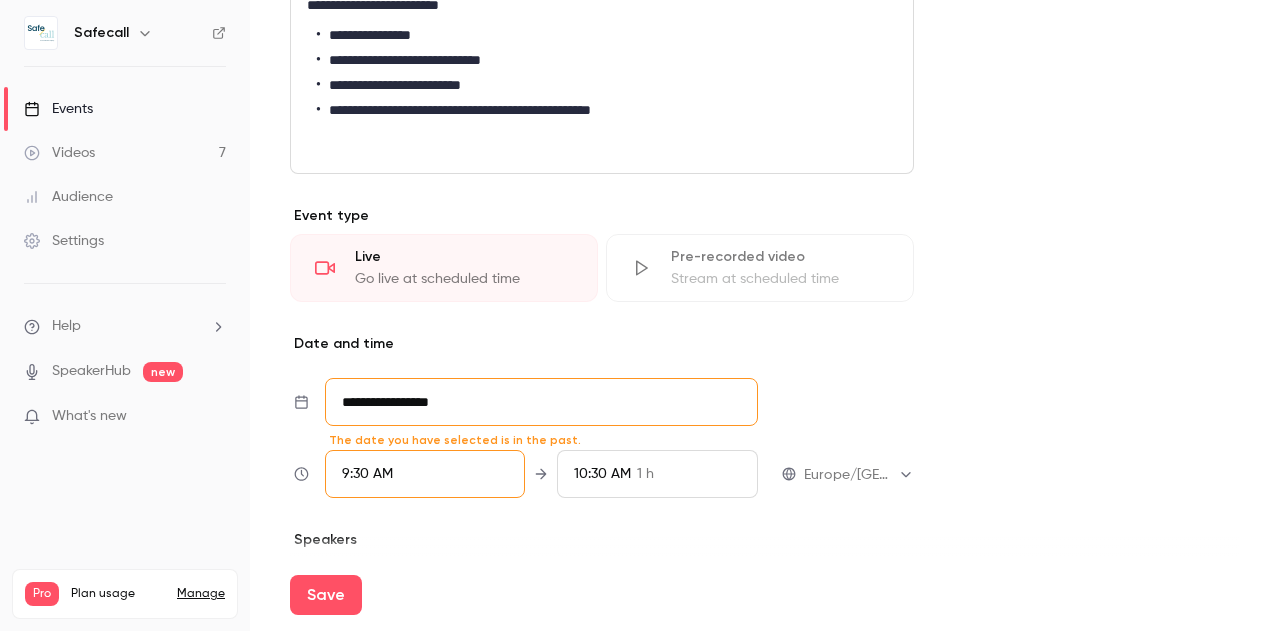 click on "10:30 AM" at bounding box center [602, 474] 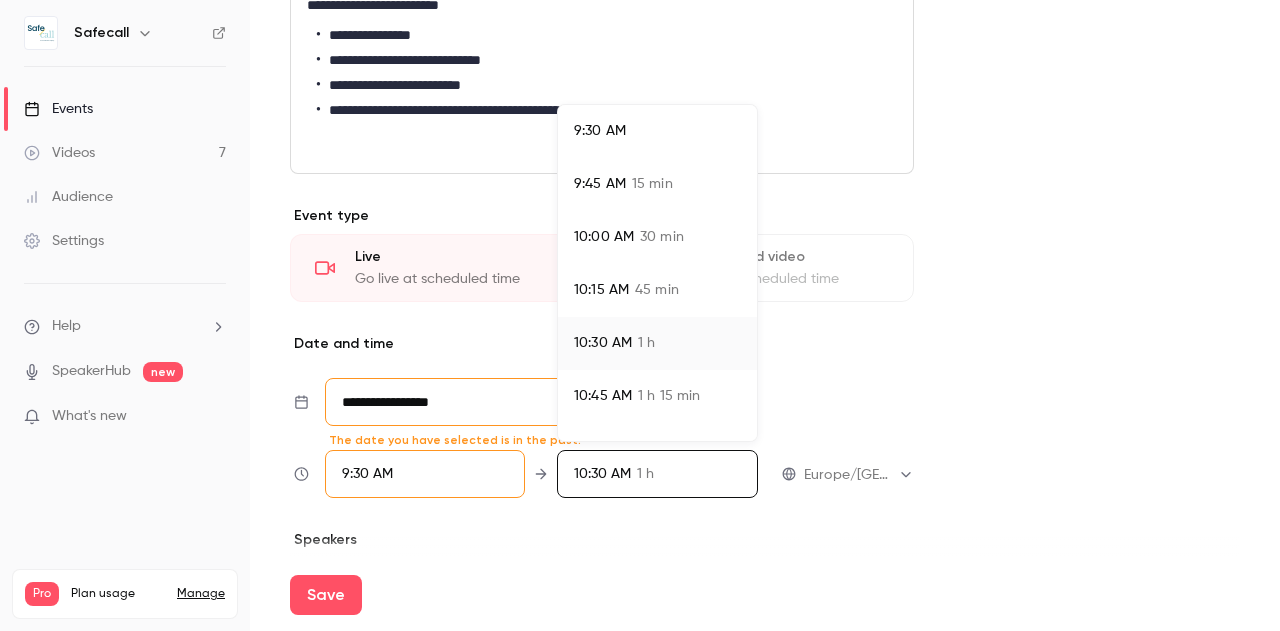 click on "10:15 AM 45 min" at bounding box center [657, 290] 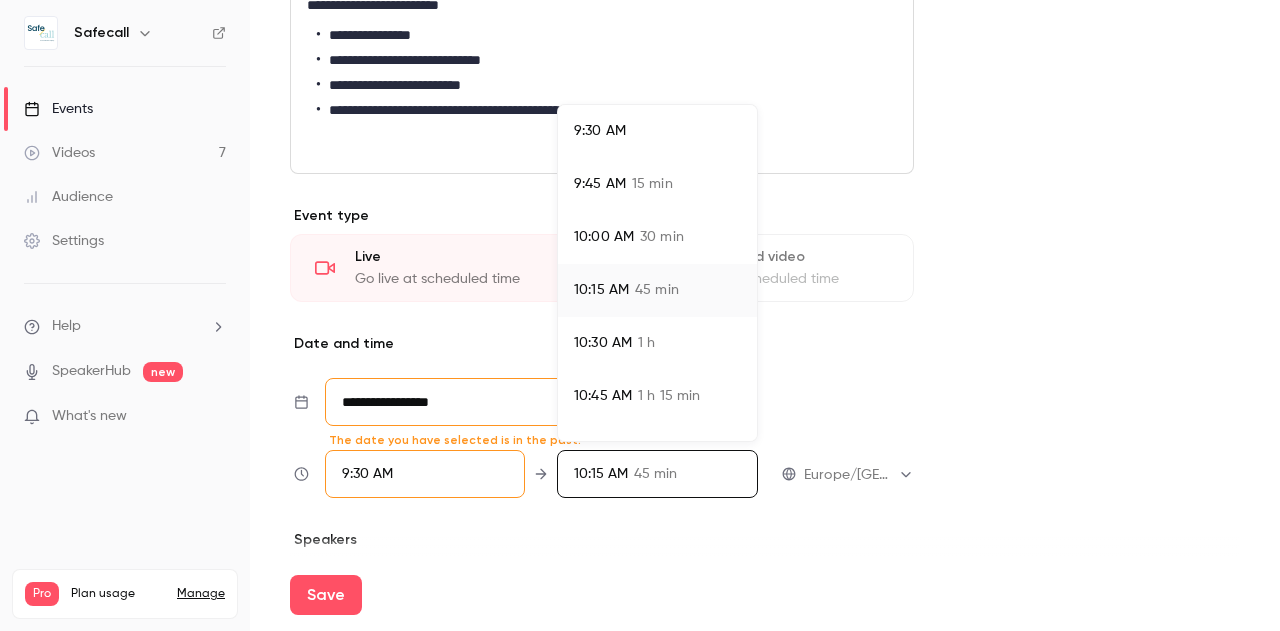 click at bounding box center [640, 315] 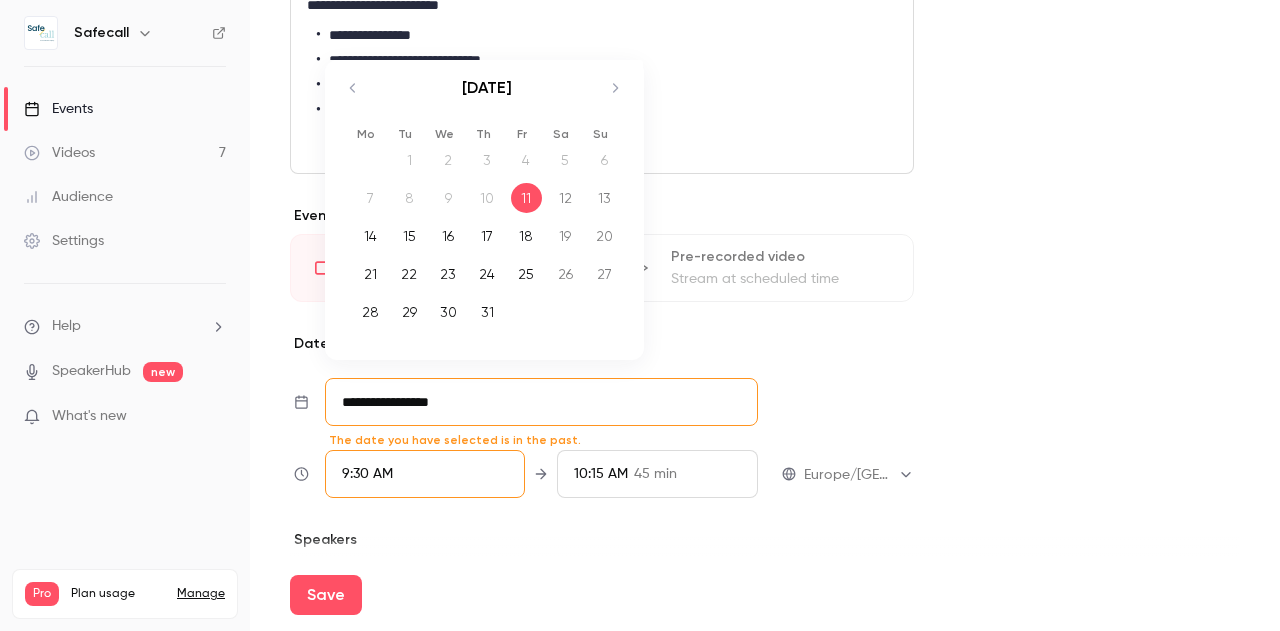 click on "**********" at bounding box center (541, 402) 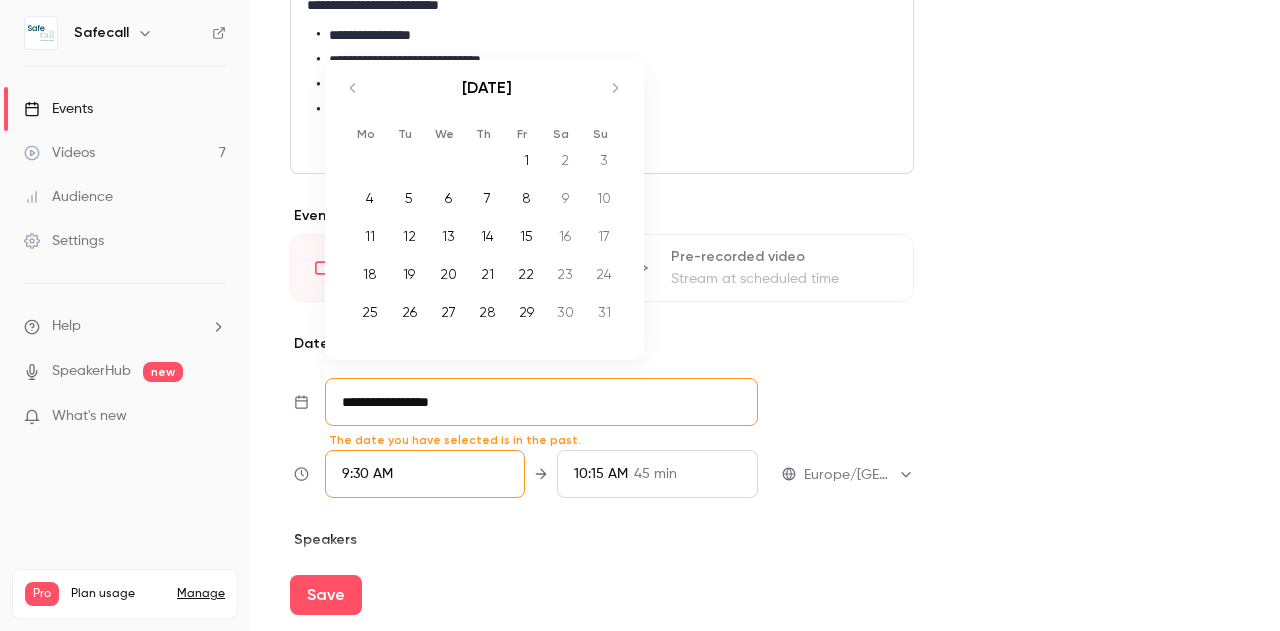 click on "6" at bounding box center [448, 198] 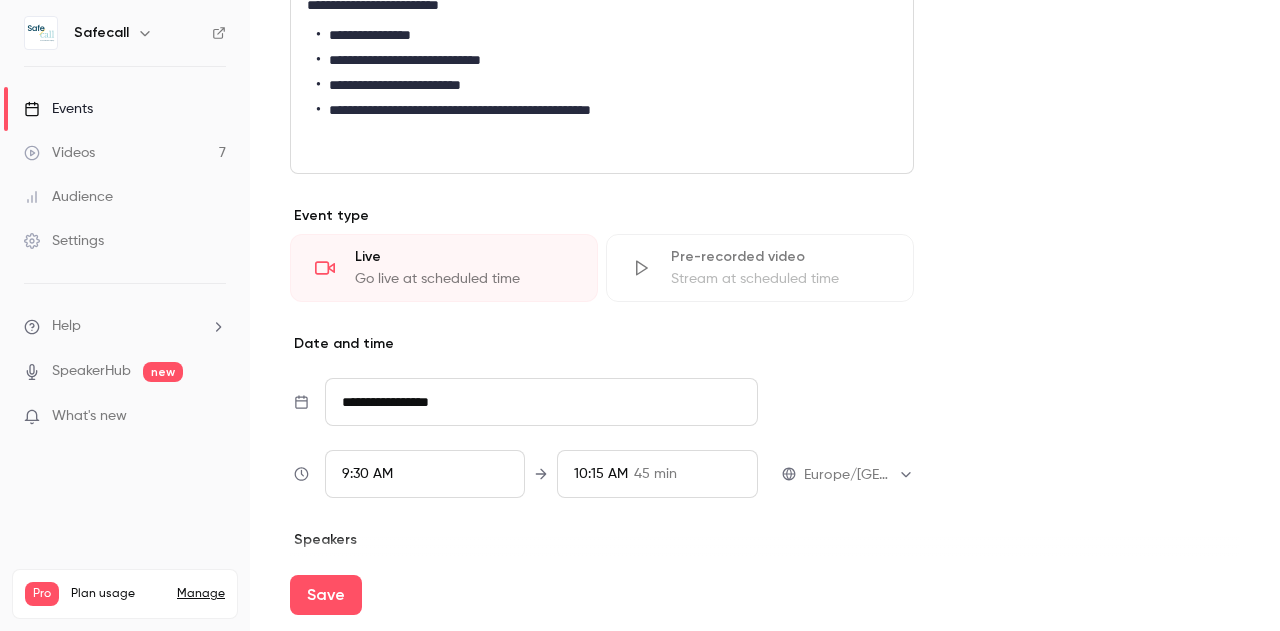 click on "**********" at bounding box center [765, -82] 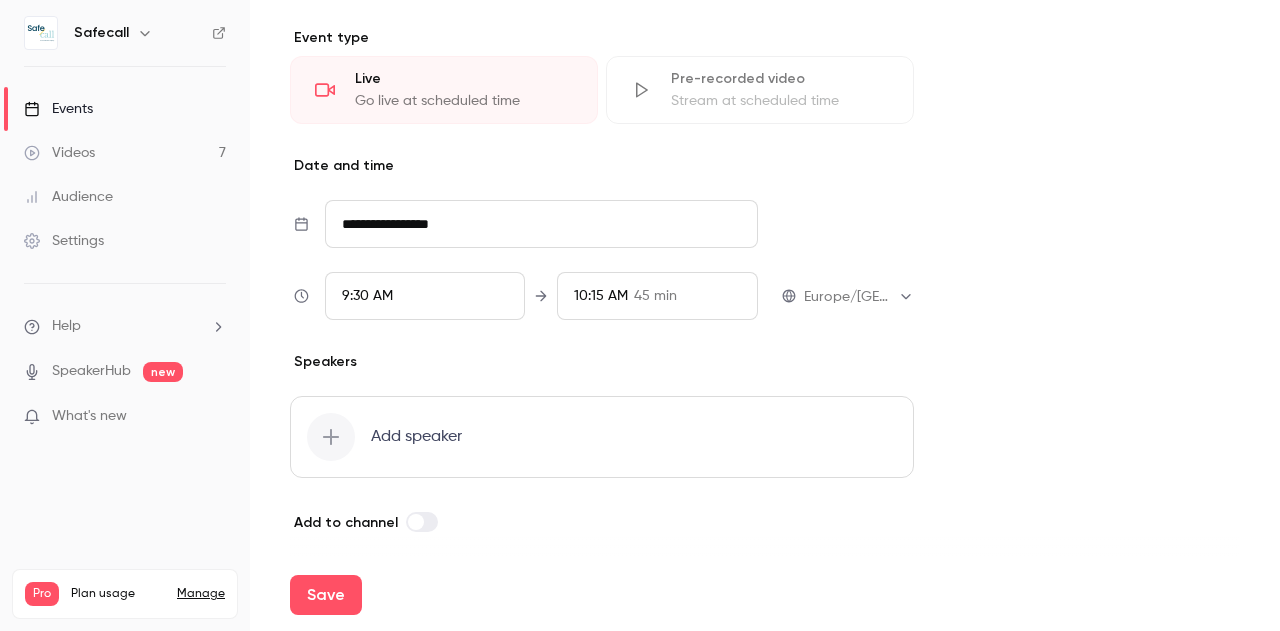 scroll, scrollTop: 1328, scrollLeft: 0, axis: vertical 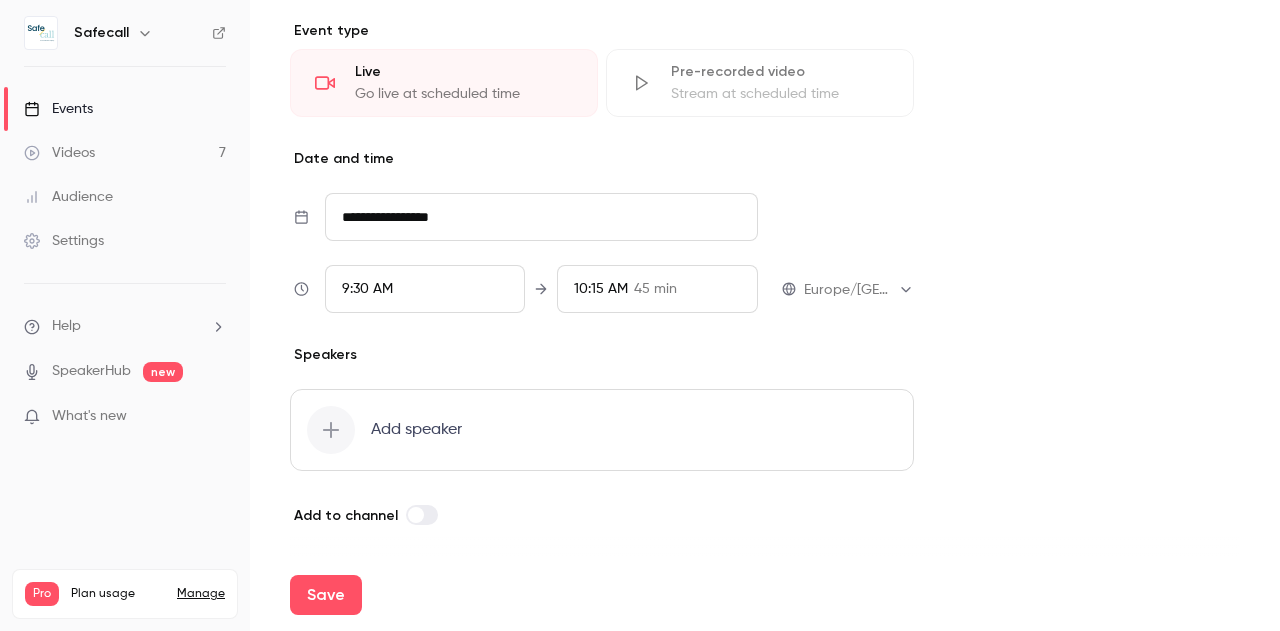 click 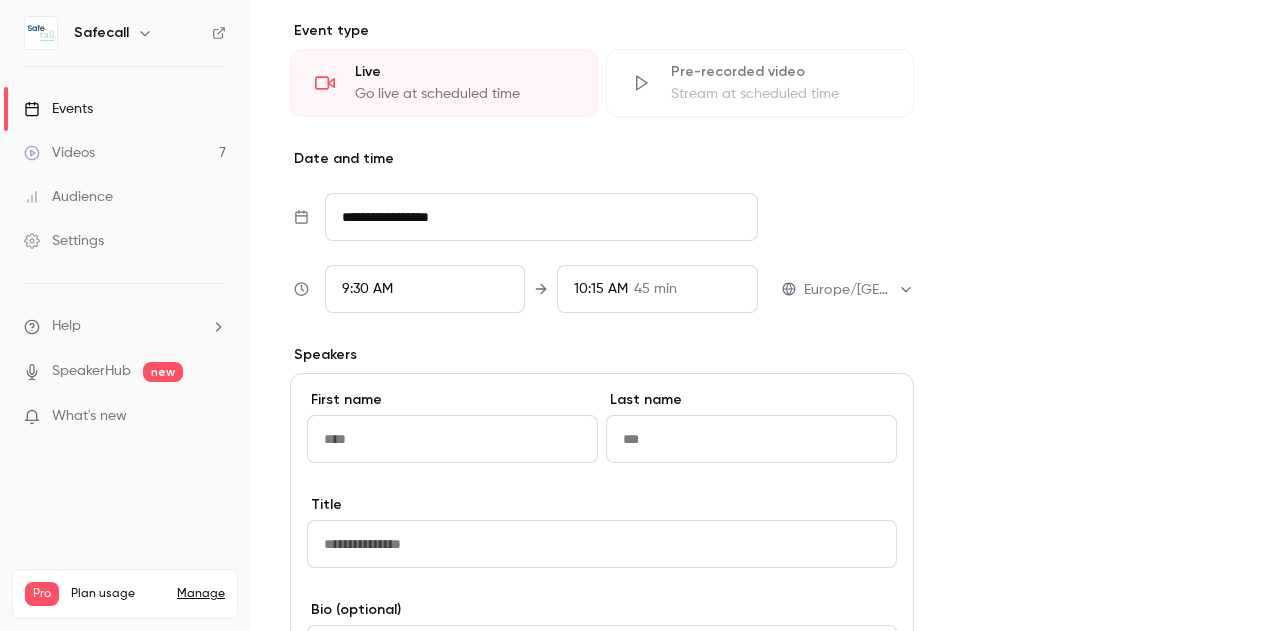 click at bounding box center (452, 439) 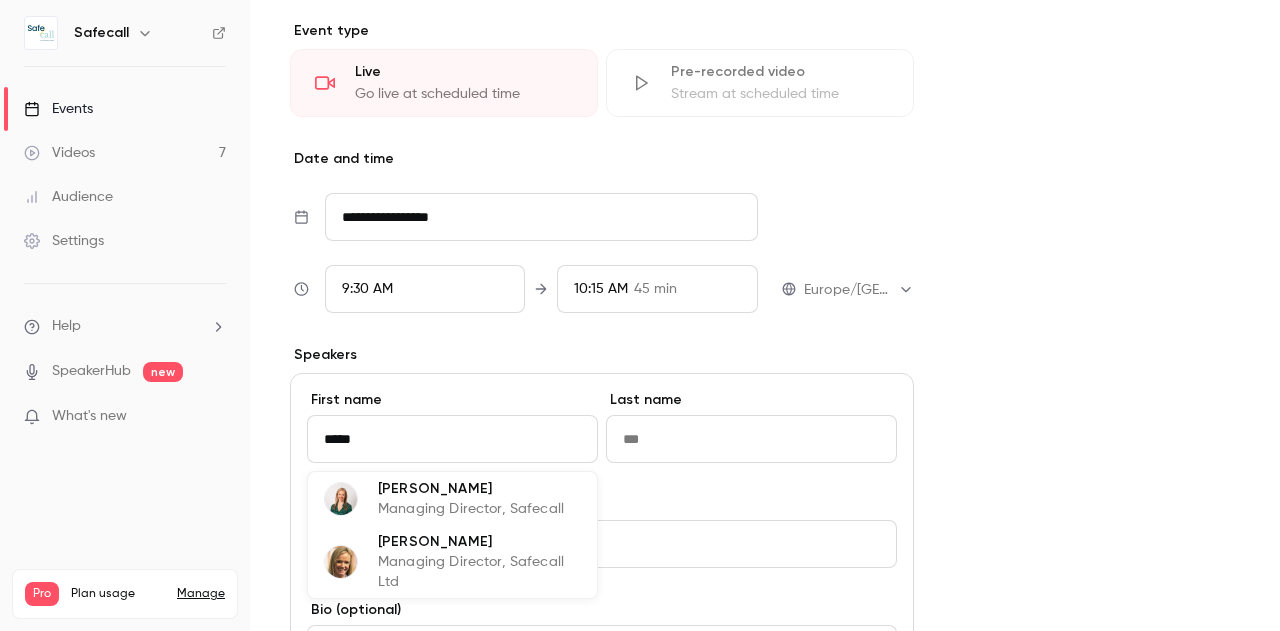 click on "Managing Director, Safecall" at bounding box center [471, 509] 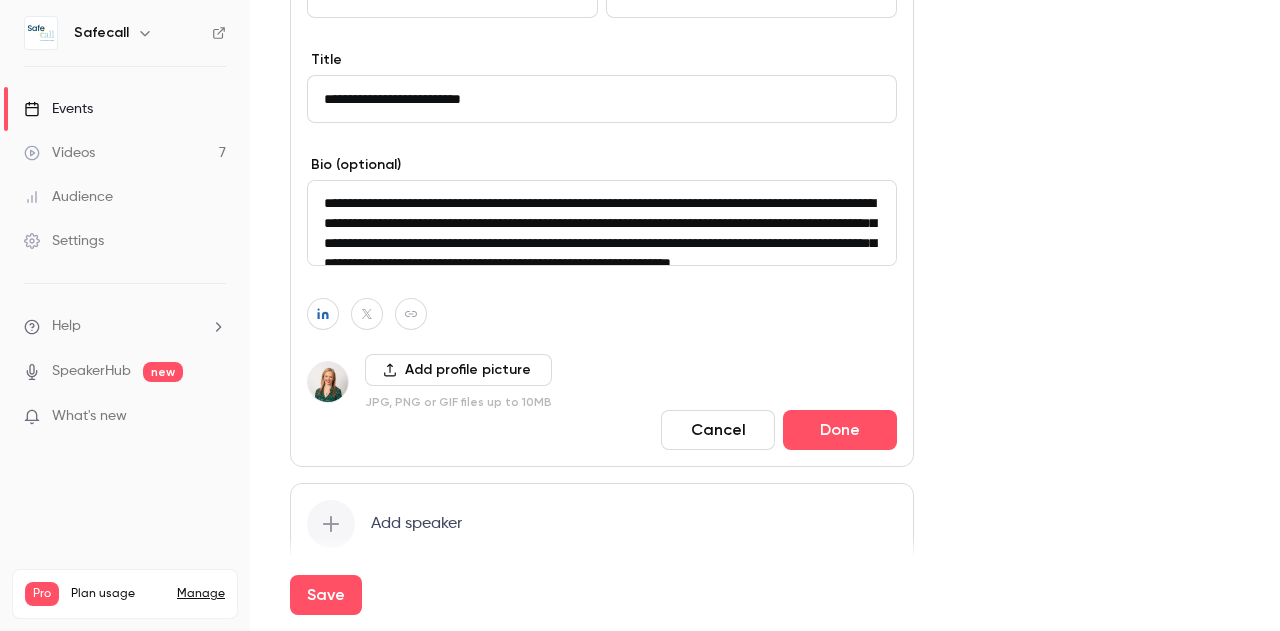 scroll, scrollTop: 1834, scrollLeft: 0, axis: vertical 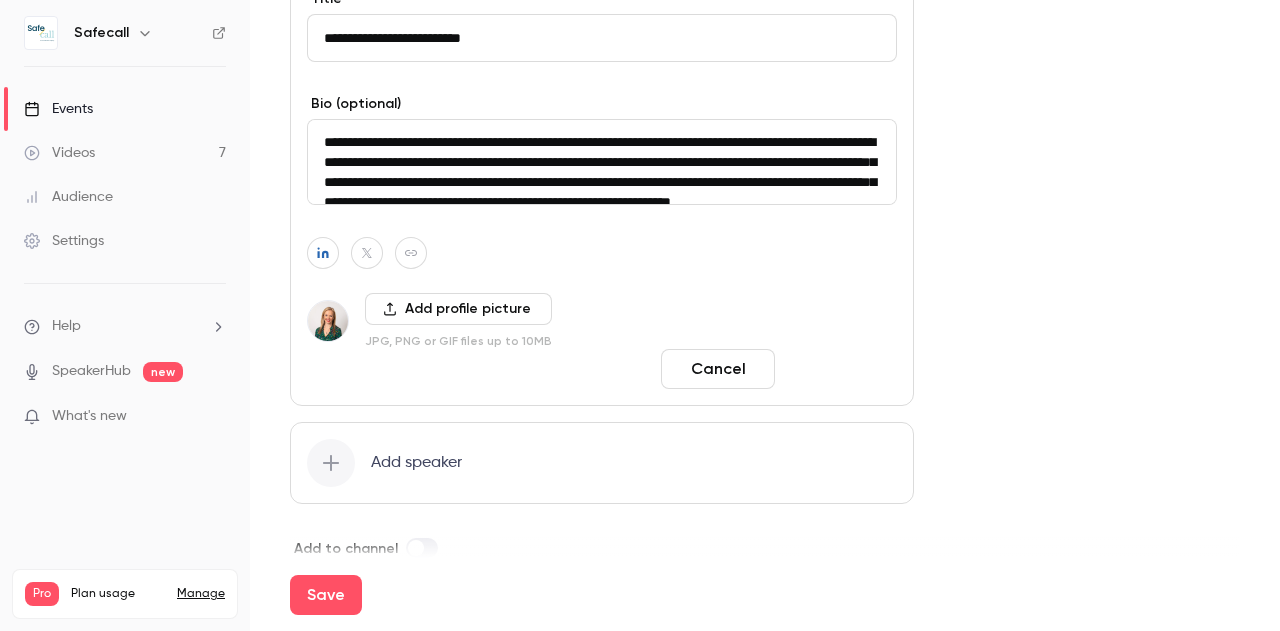 type on "******" 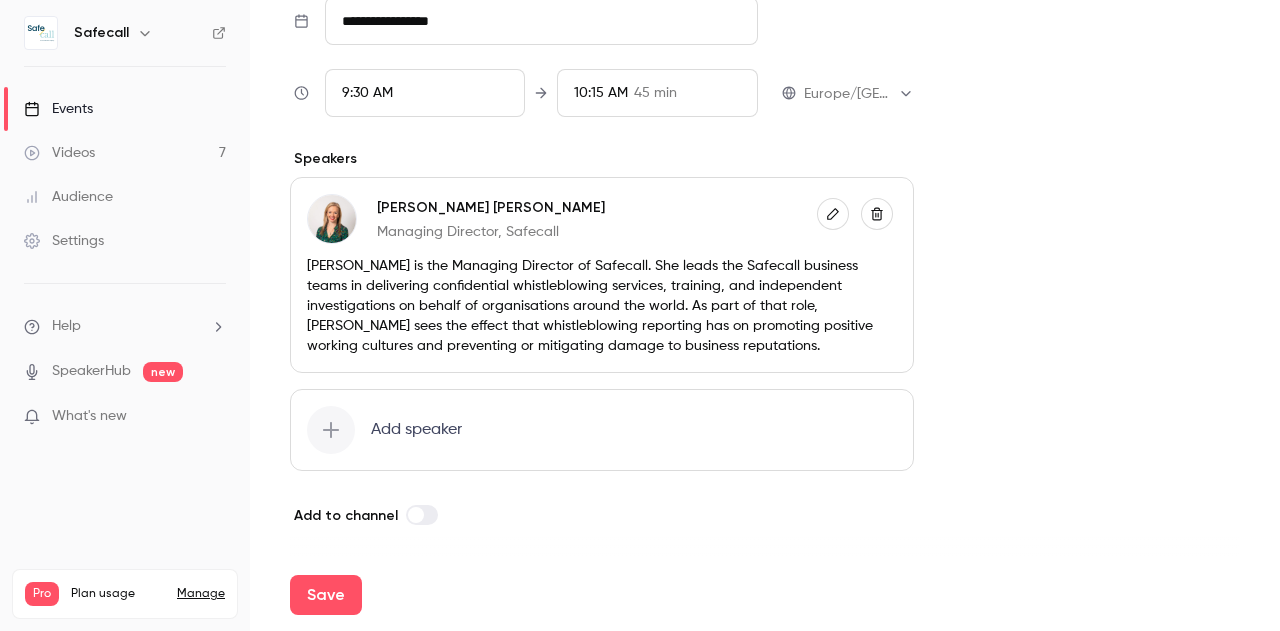 scroll, scrollTop: 1524, scrollLeft: 0, axis: vertical 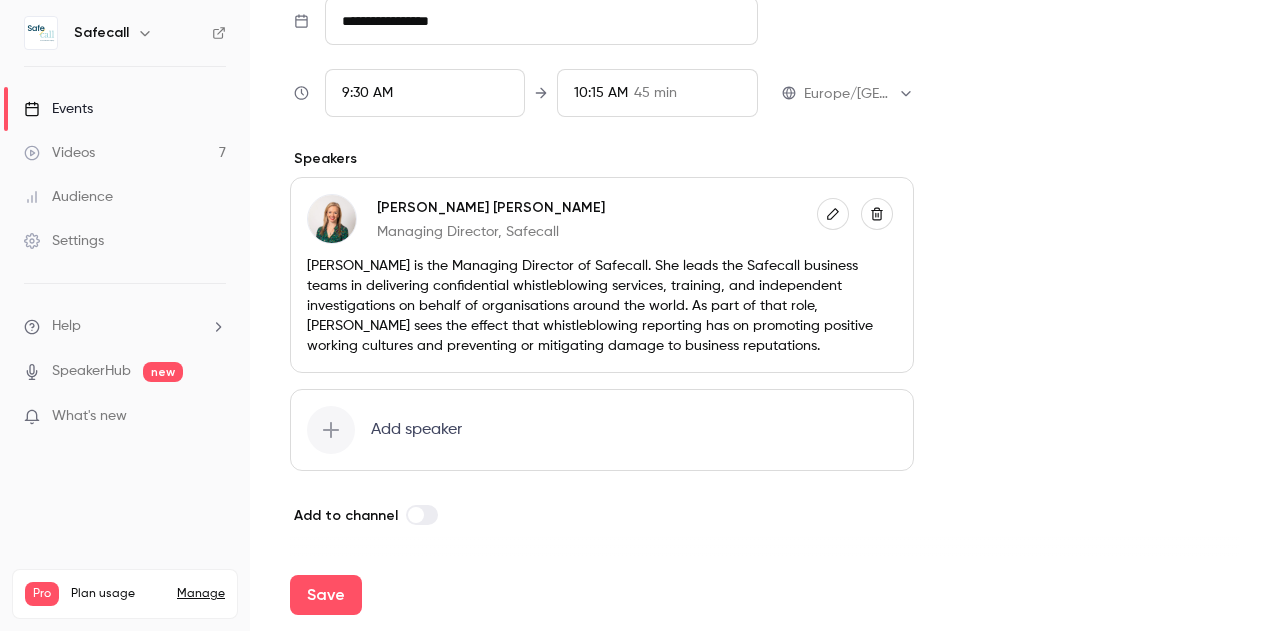 click 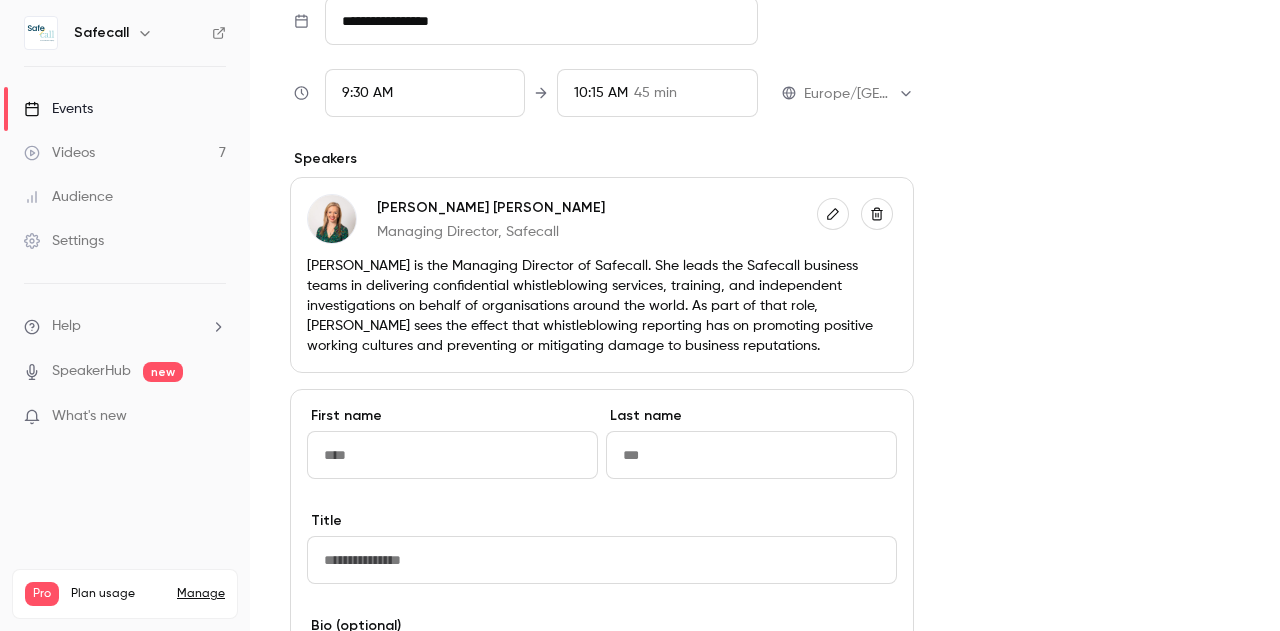 scroll, scrollTop: 1834, scrollLeft: 0, axis: vertical 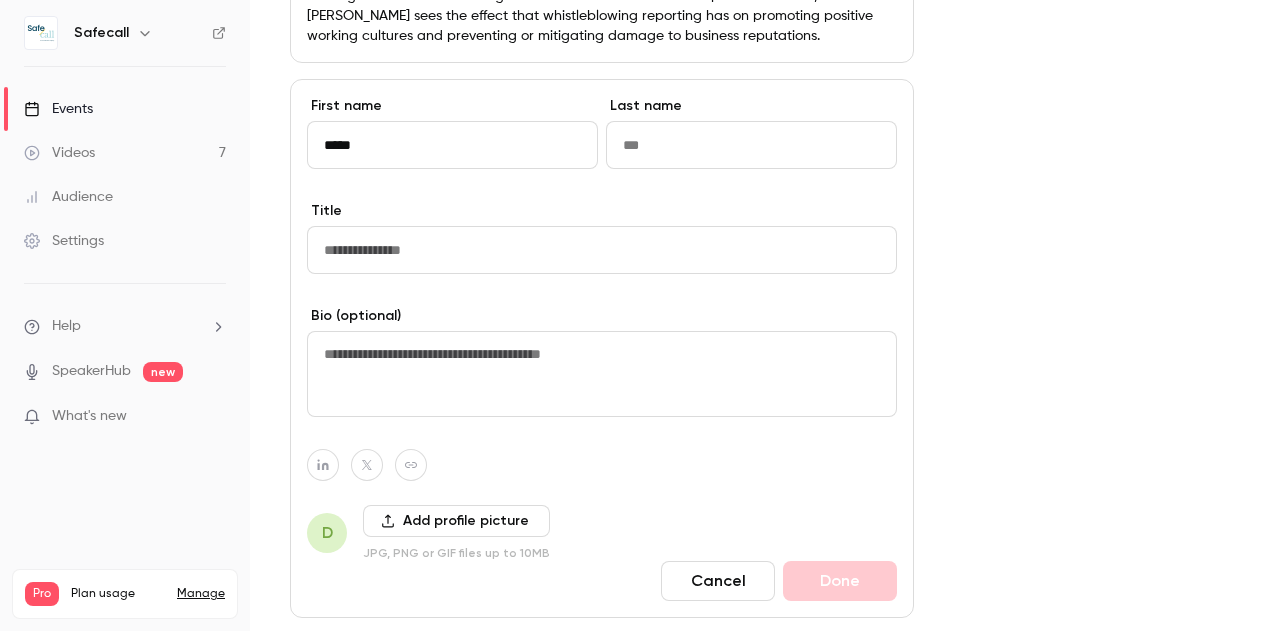 type on "******" 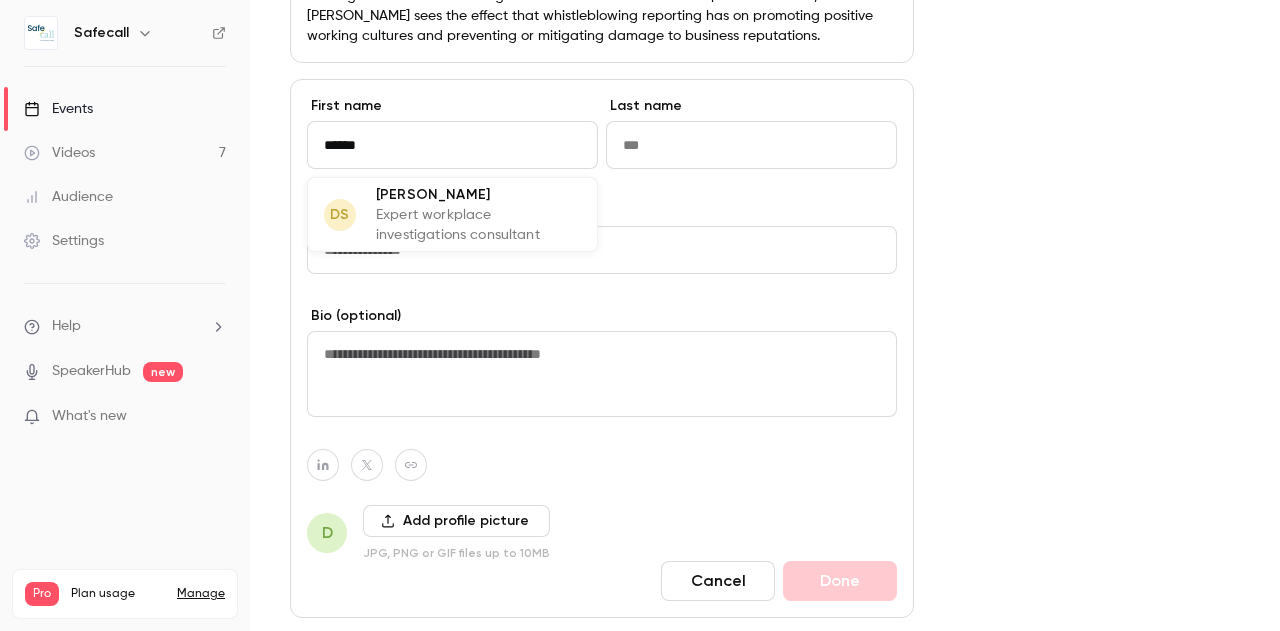 click on "Expert workplace investigations consultant" at bounding box center [478, 225] 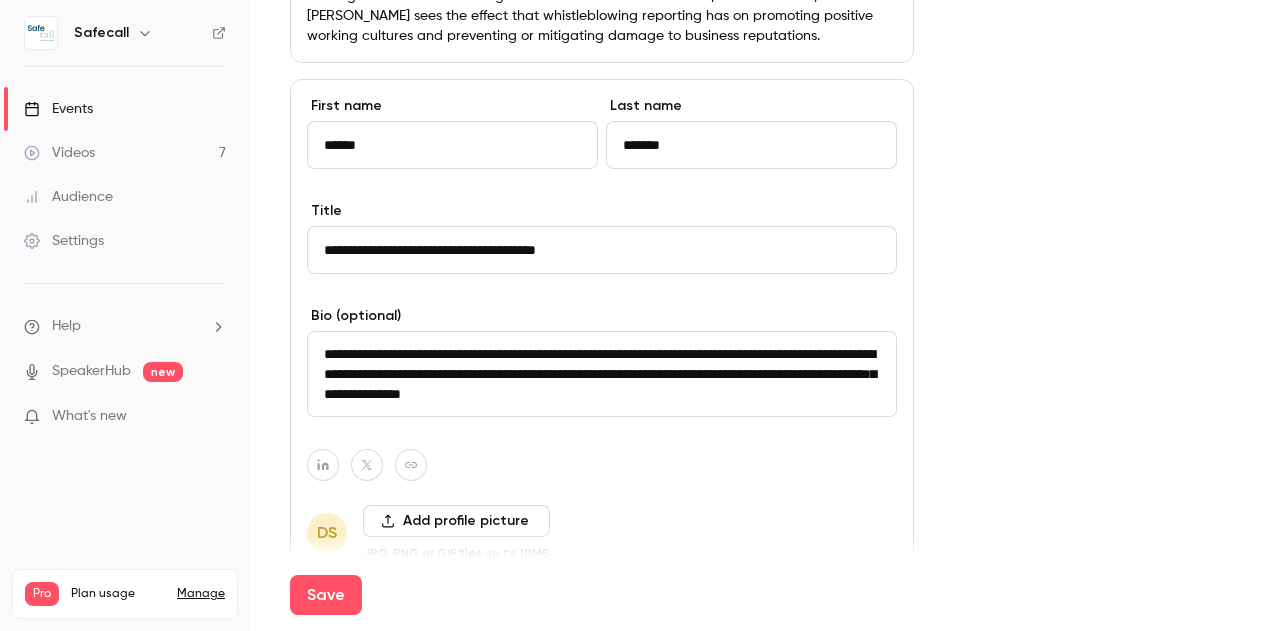 type on "******" 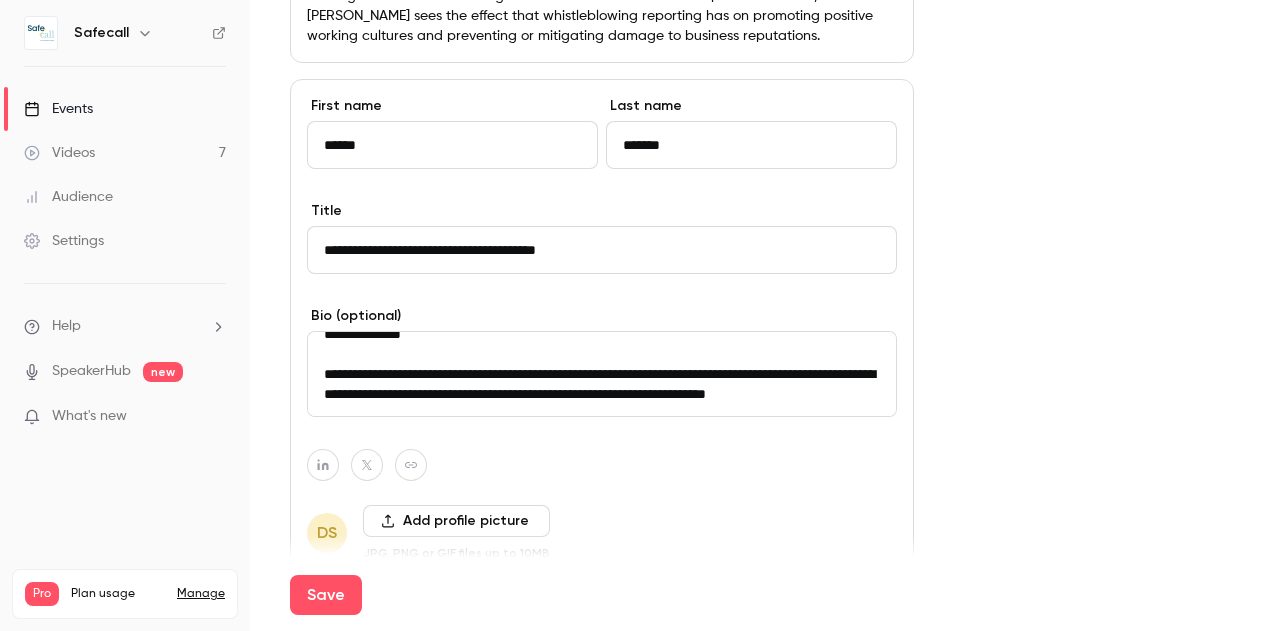 scroll, scrollTop: 106, scrollLeft: 0, axis: vertical 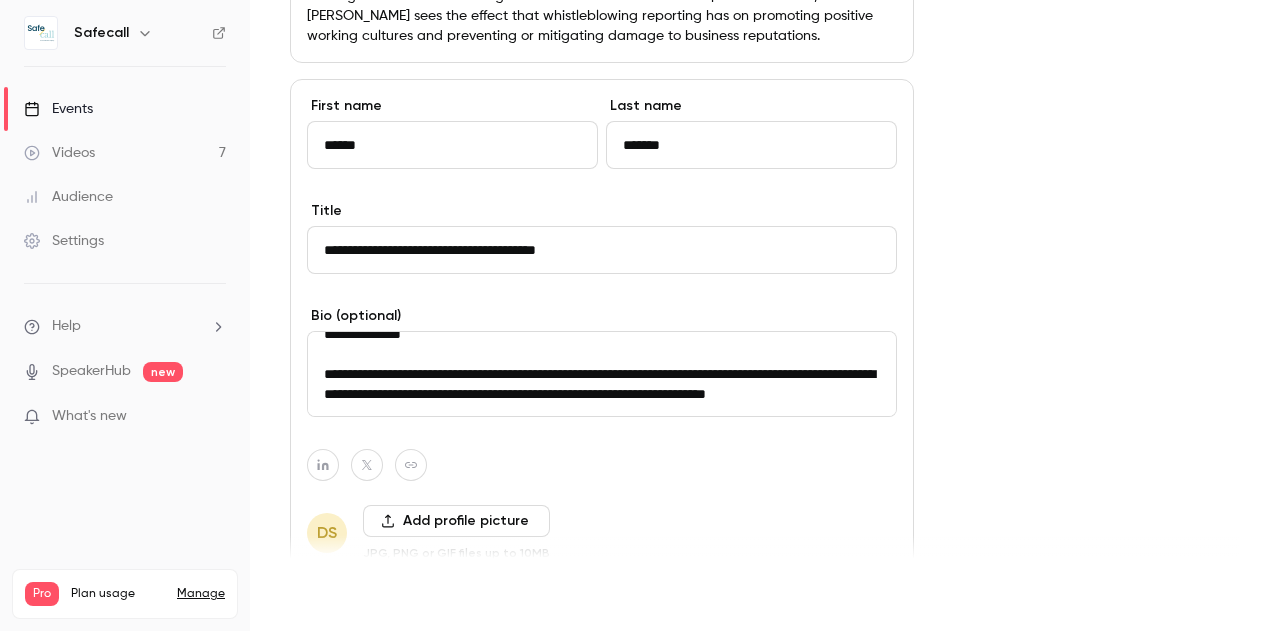 click on "Save" at bounding box center (326, 595) 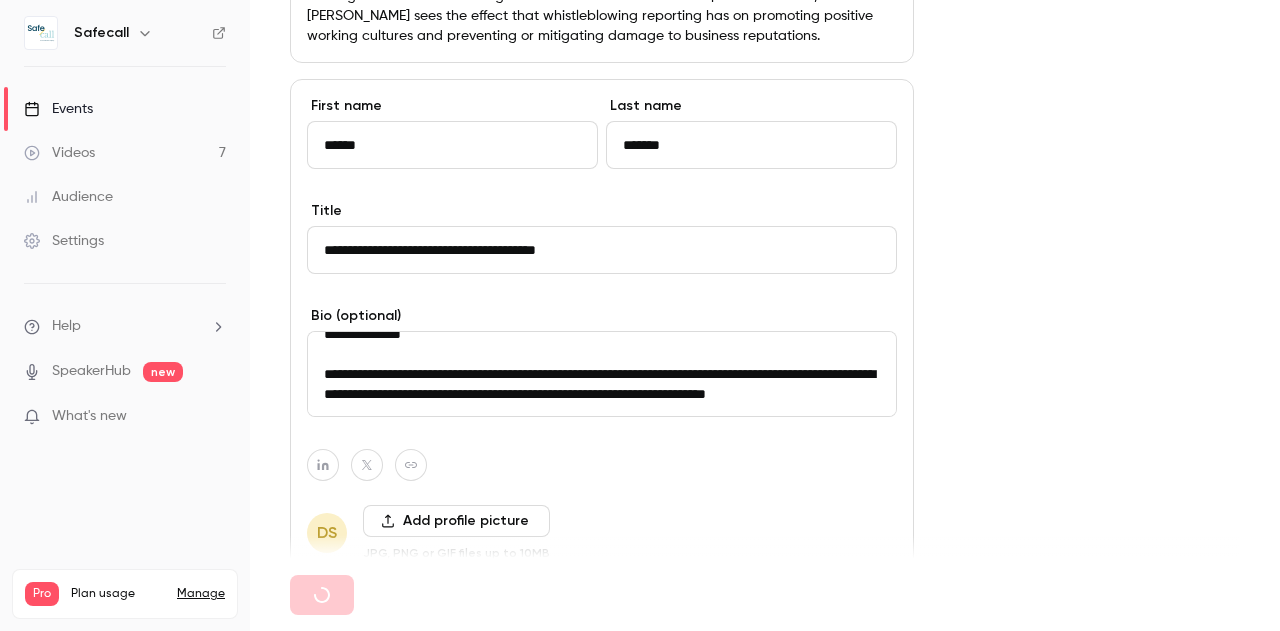 type 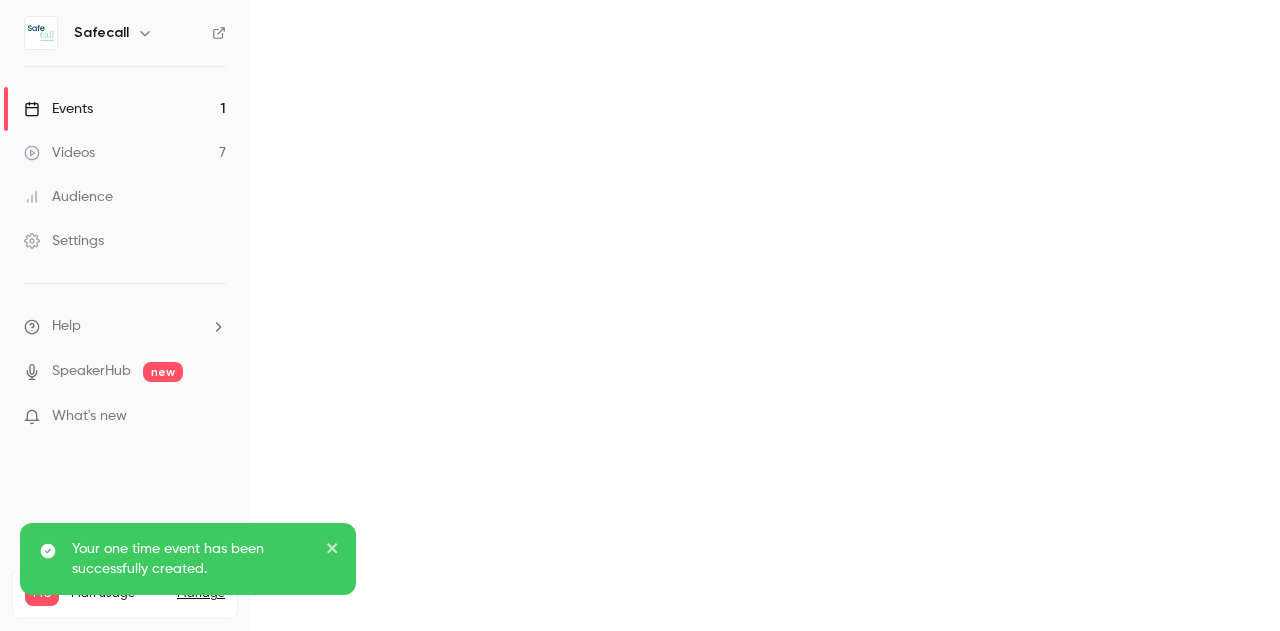scroll, scrollTop: 30, scrollLeft: 0, axis: vertical 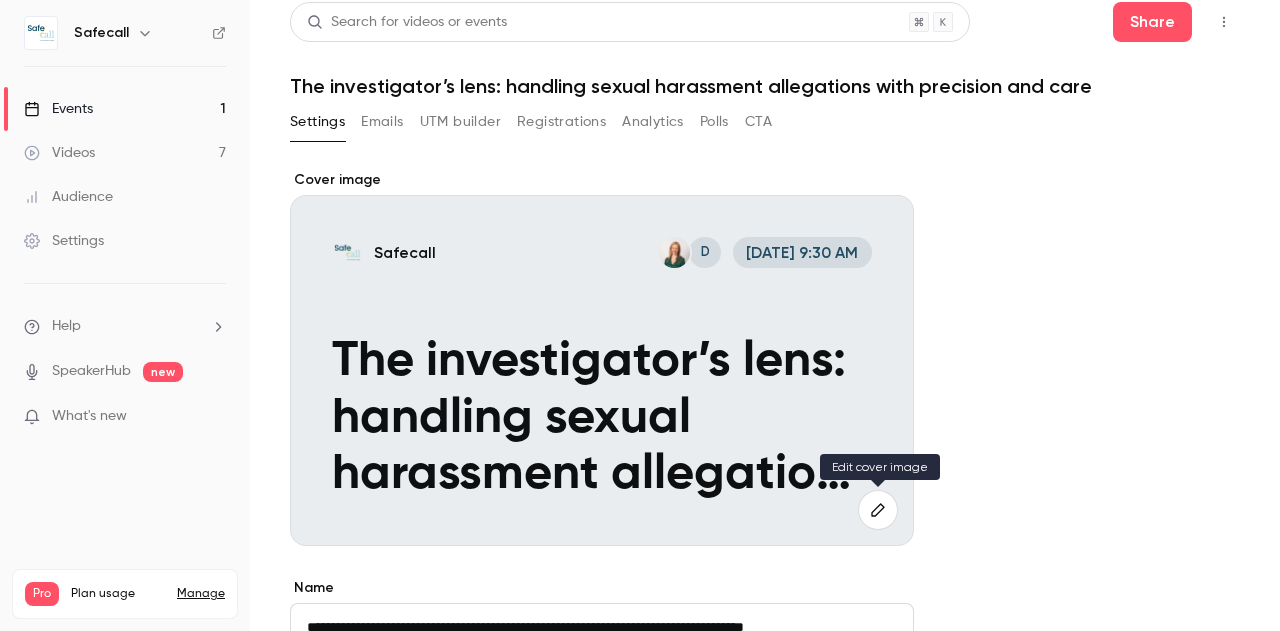 click at bounding box center (878, 510) 